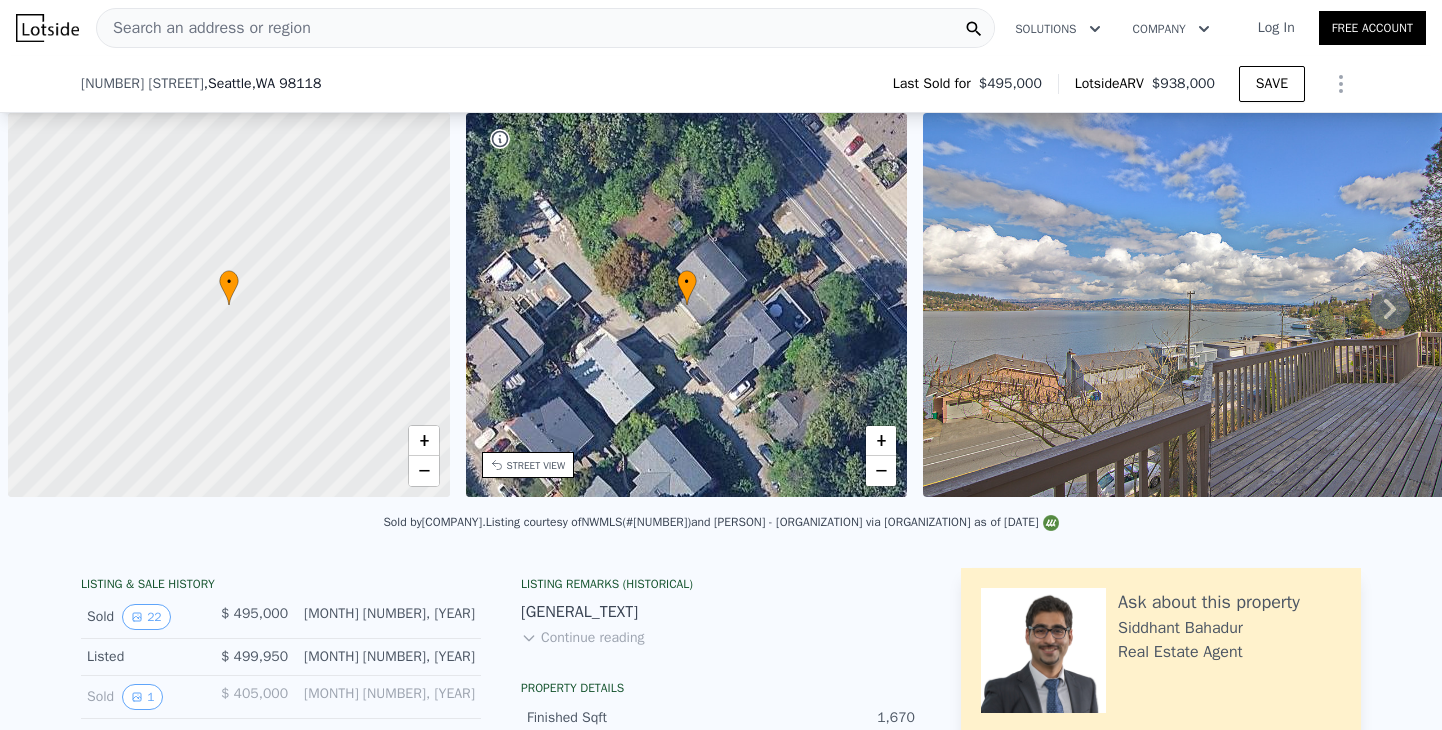 scroll, scrollTop: 0, scrollLeft: 0, axis: both 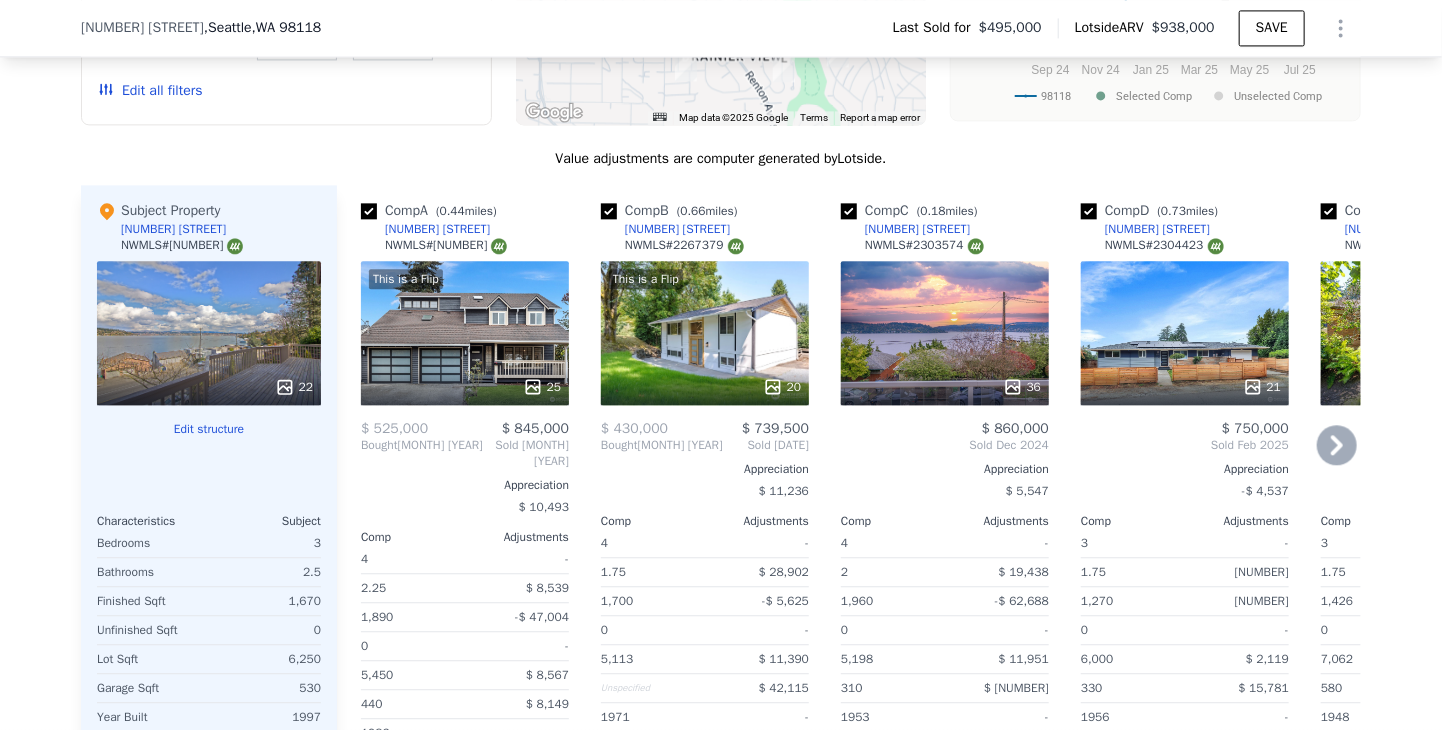 click 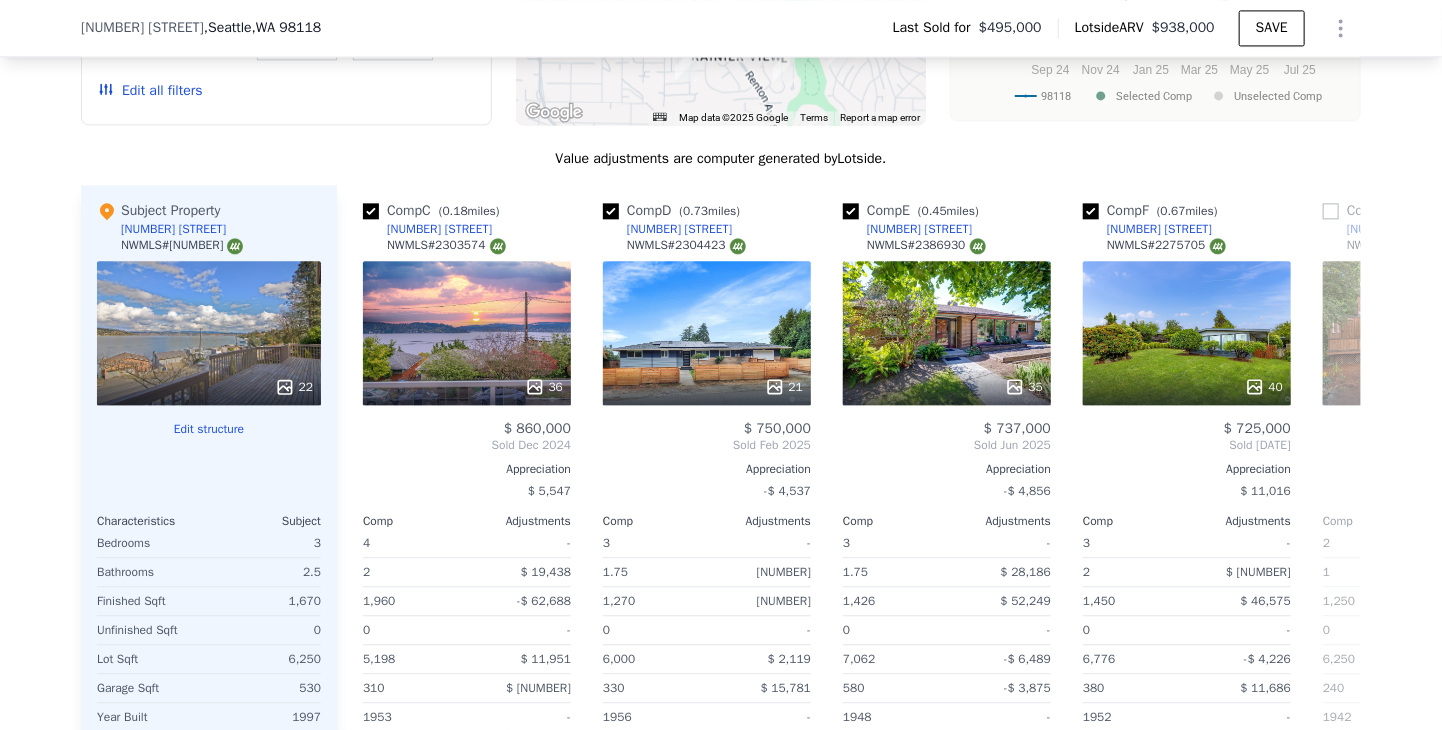 scroll, scrollTop: 0, scrollLeft: 480, axis: horizontal 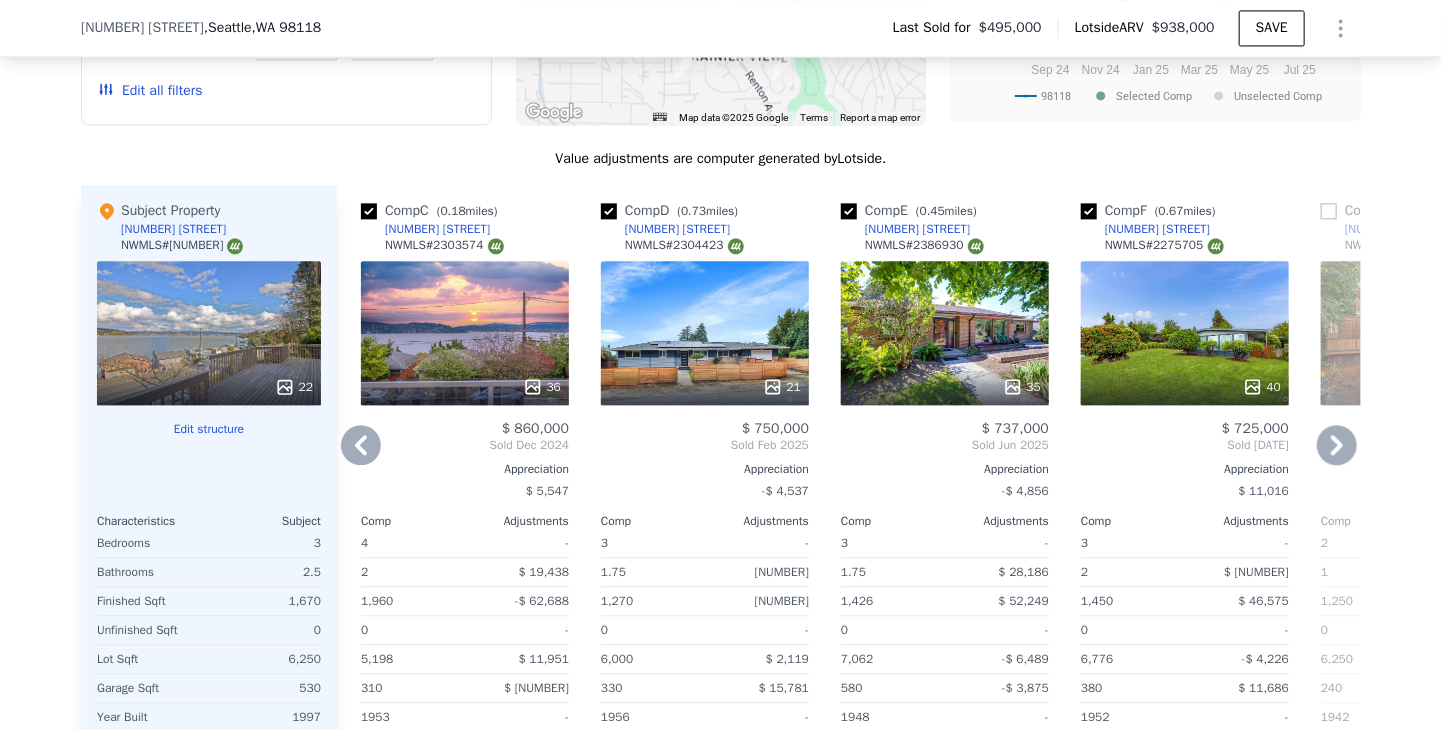 click on "[NUMBER] [STREET]" at bounding box center [1157, 229] 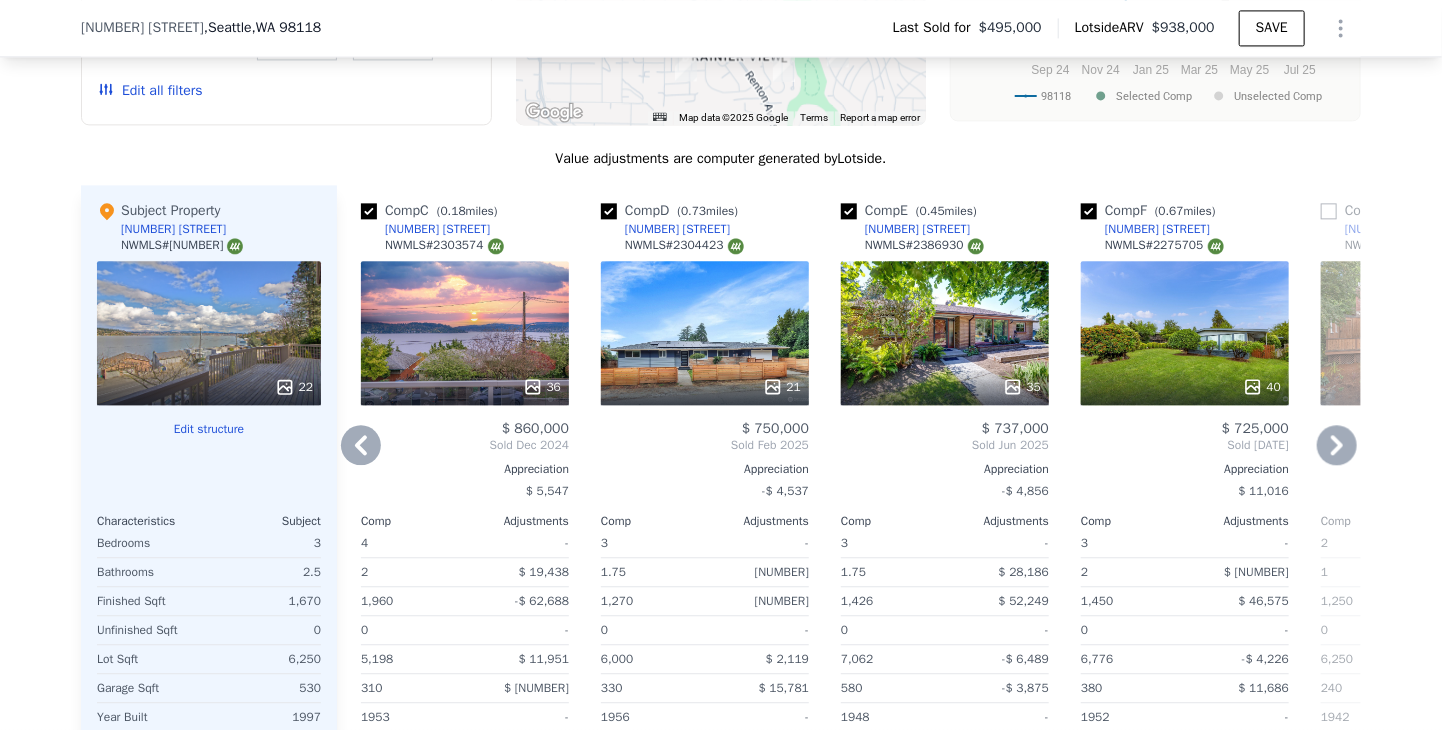 click on "$ 725,000" at bounding box center (1255, 428) 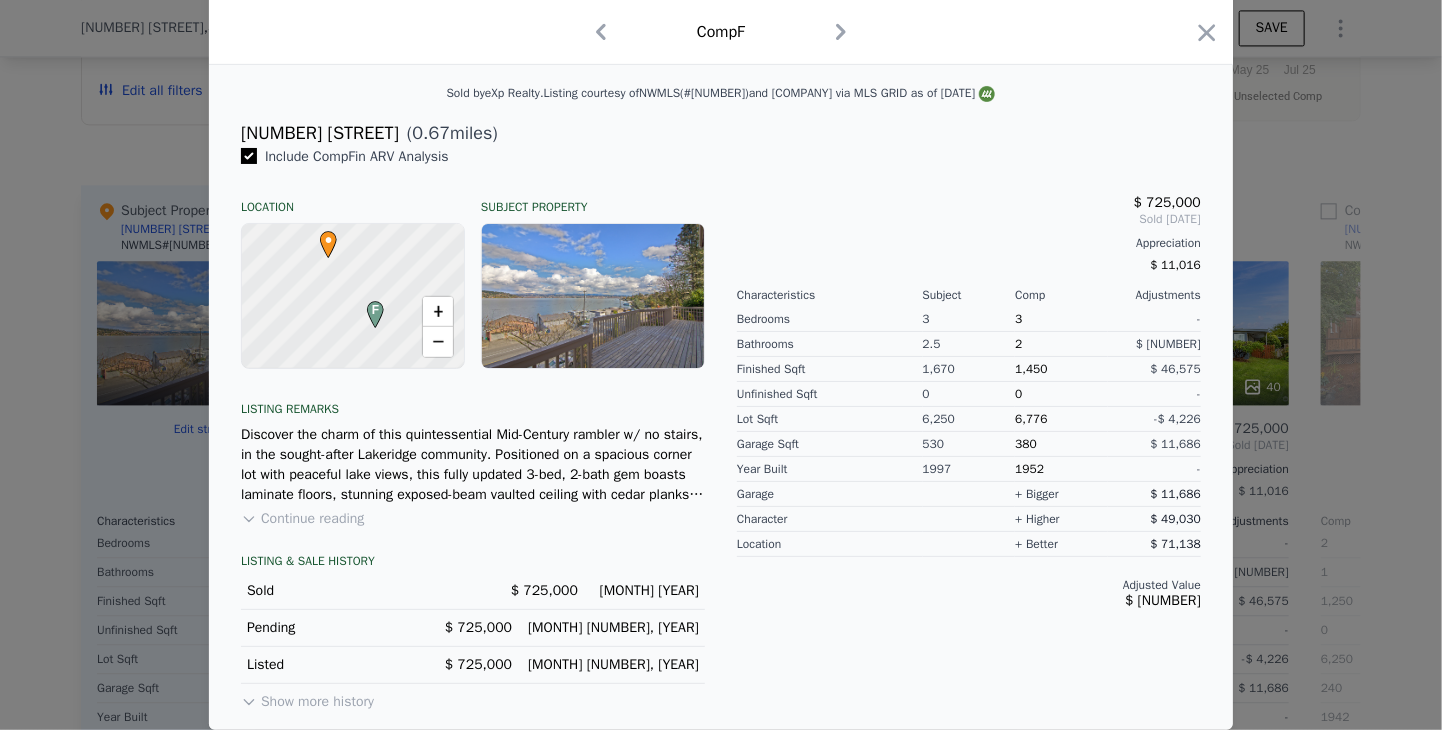 scroll, scrollTop: 0, scrollLeft: 0, axis: both 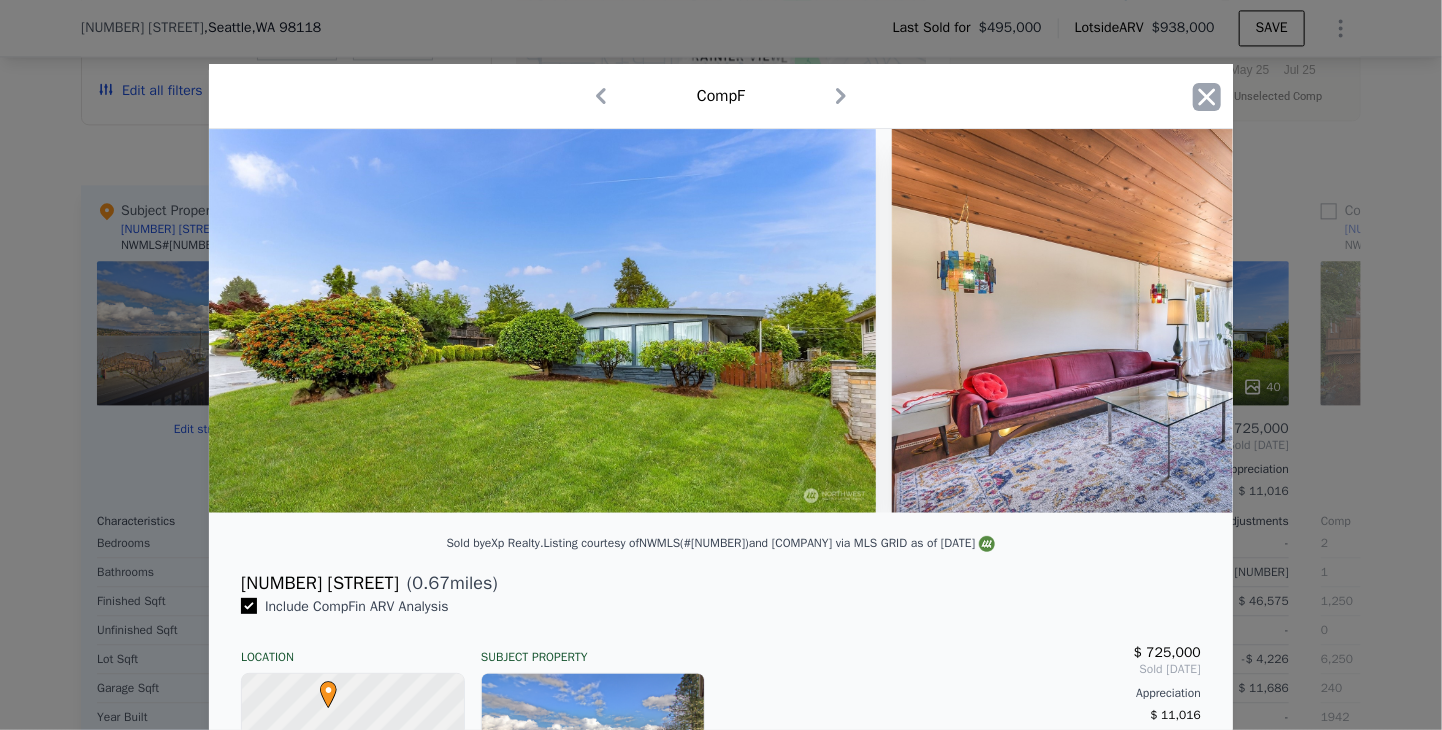 click 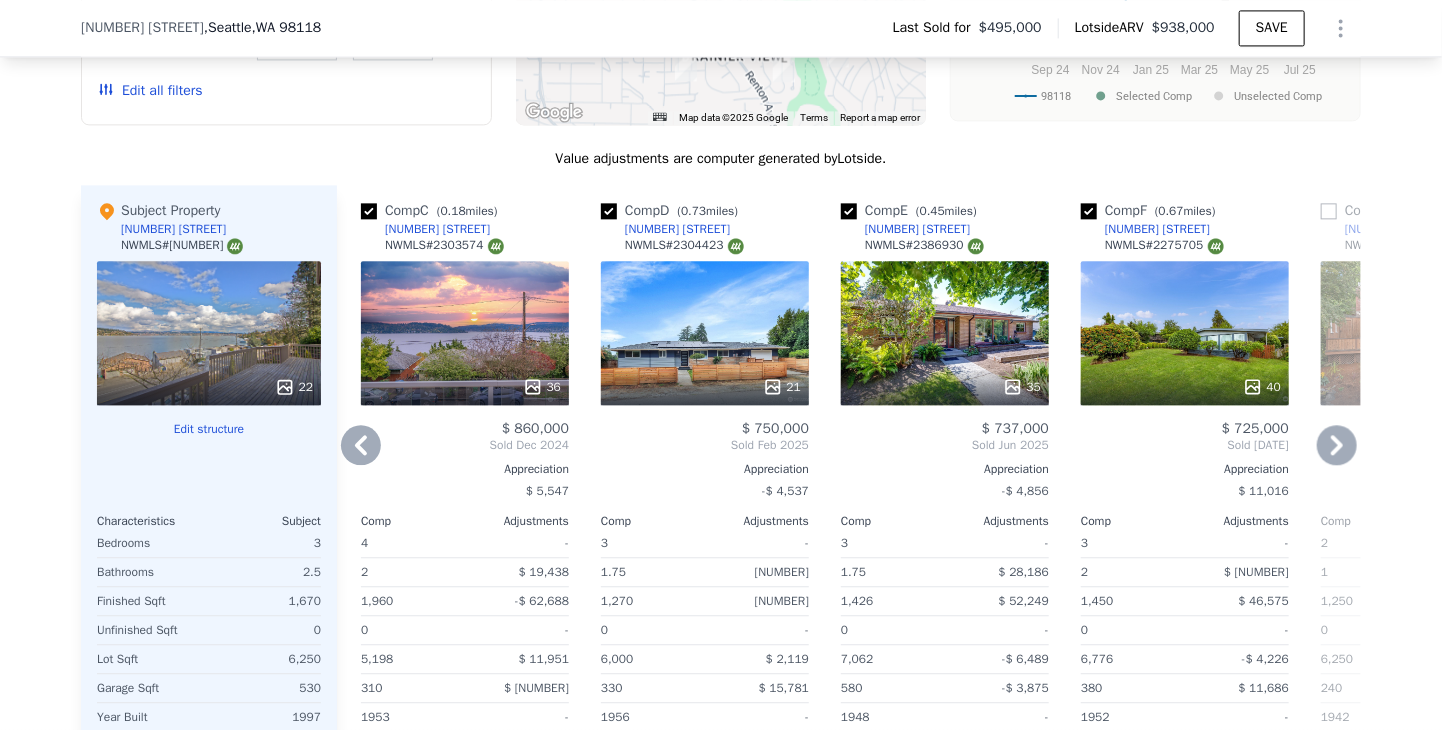 click on "[NUMBER] [STREET]" at bounding box center (917, 229) 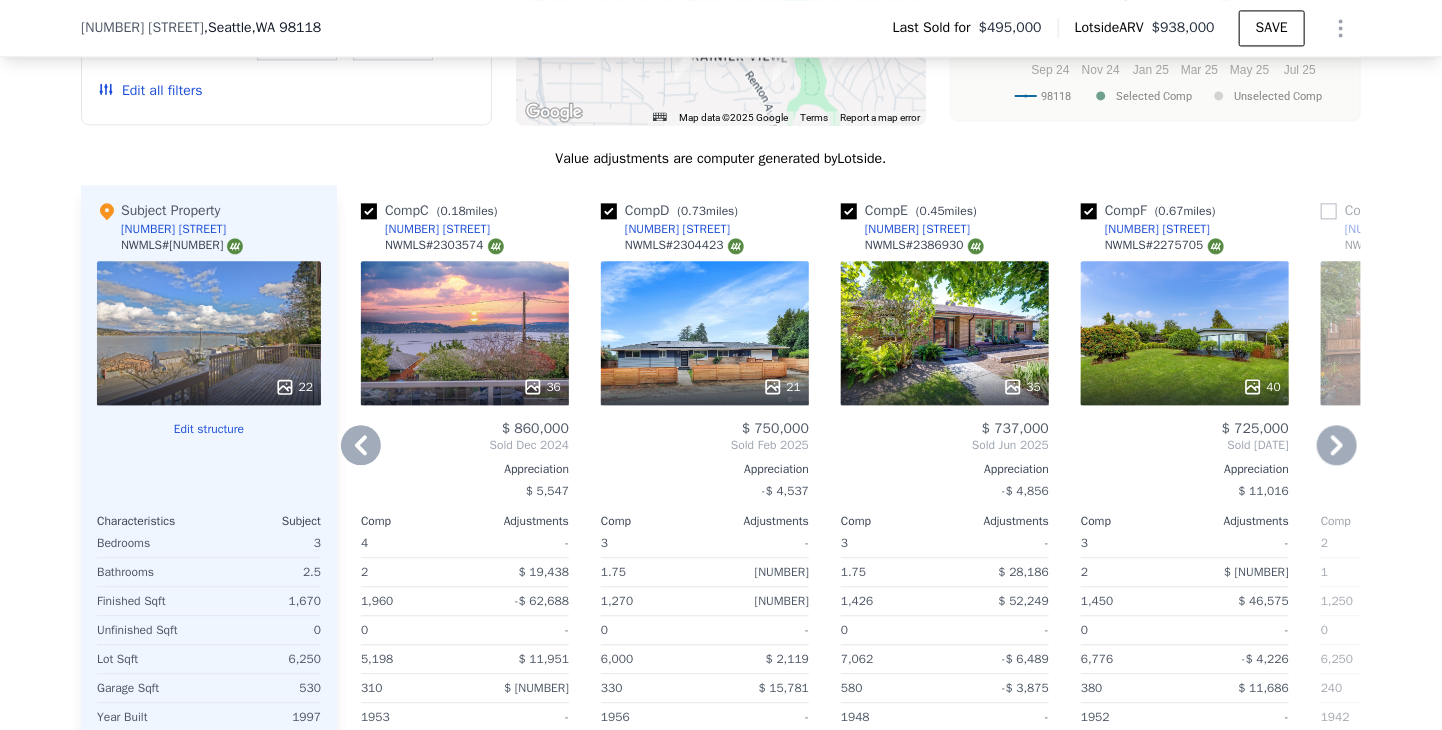 click on "[NUMBER] [STREET]" at bounding box center [677, 229] 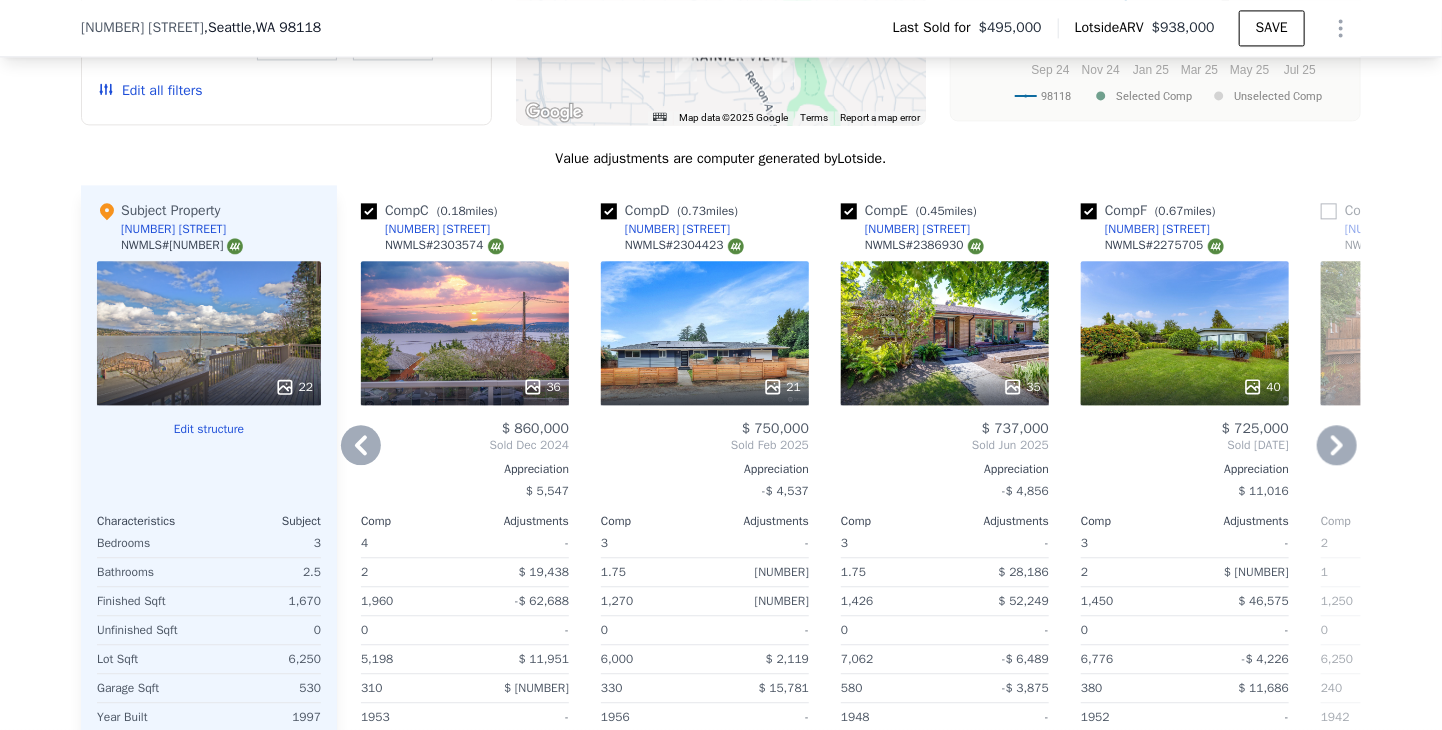scroll, scrollTop: 2392, scrollLeft: 0, axis: vertical 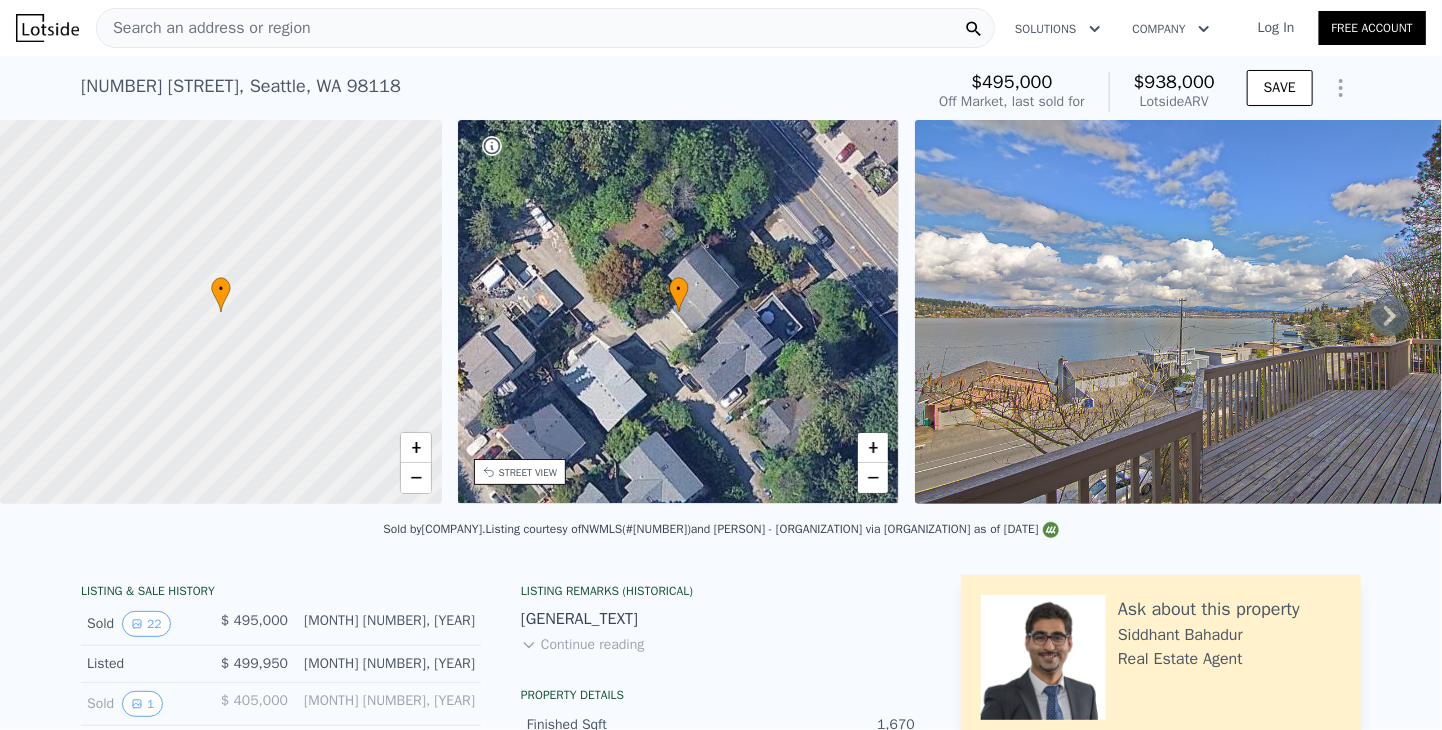 click on "Search an address or region" at bounding box center [204, 28] 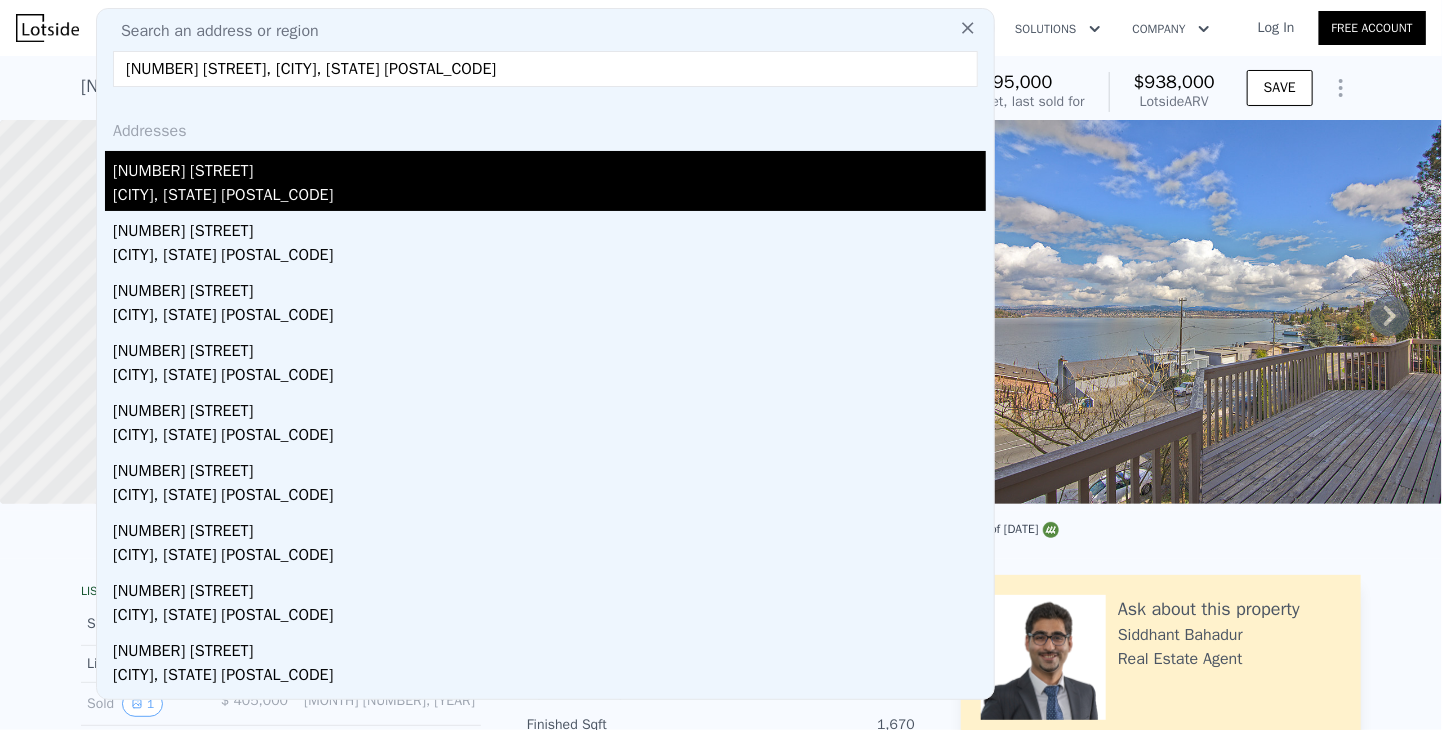 type on "[NUMBER] [STREET], [CITY], [STATE] [POSTAL_CODE]" 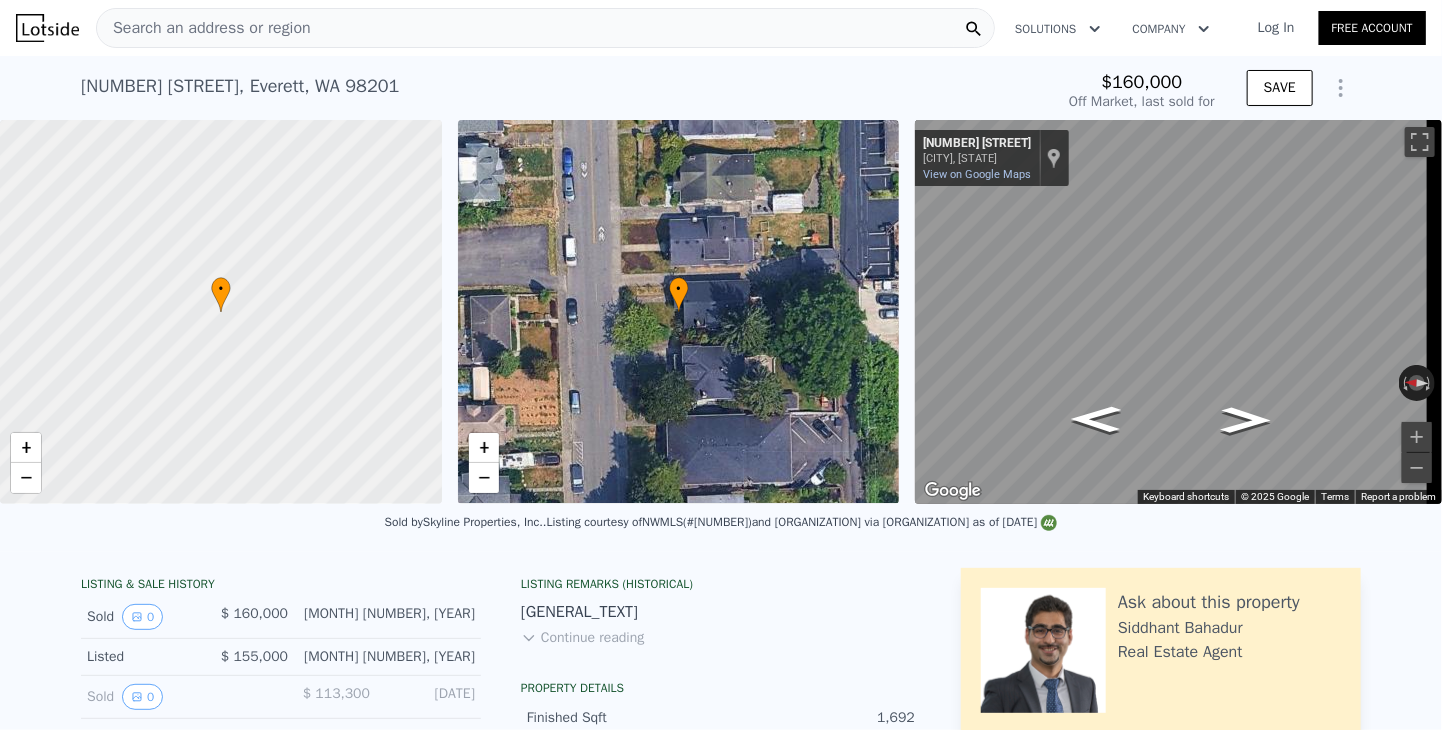click on "Search an address or region" at bounding box center (204, 28) 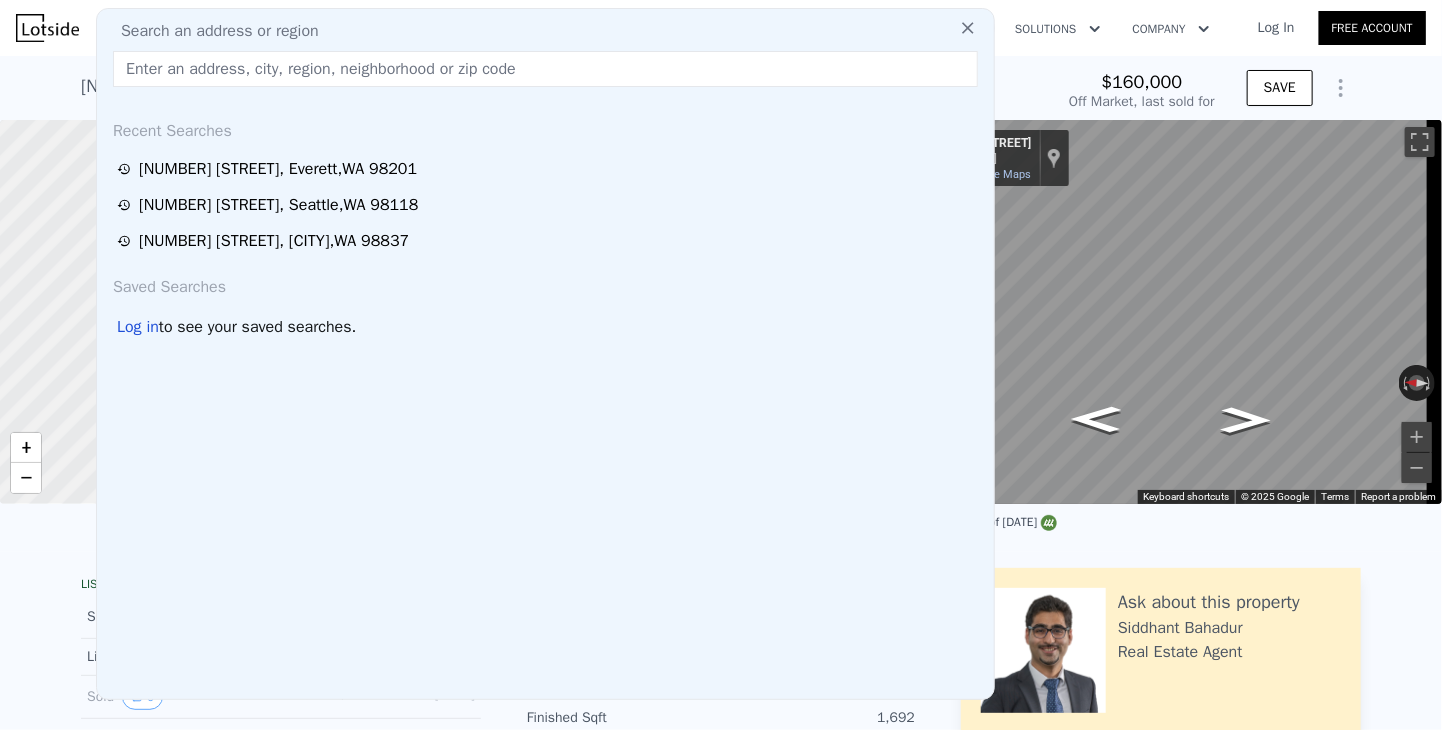 type on "[NUMBER] [STREET], [CITY], [STATE] [POSTAL_CODE]" 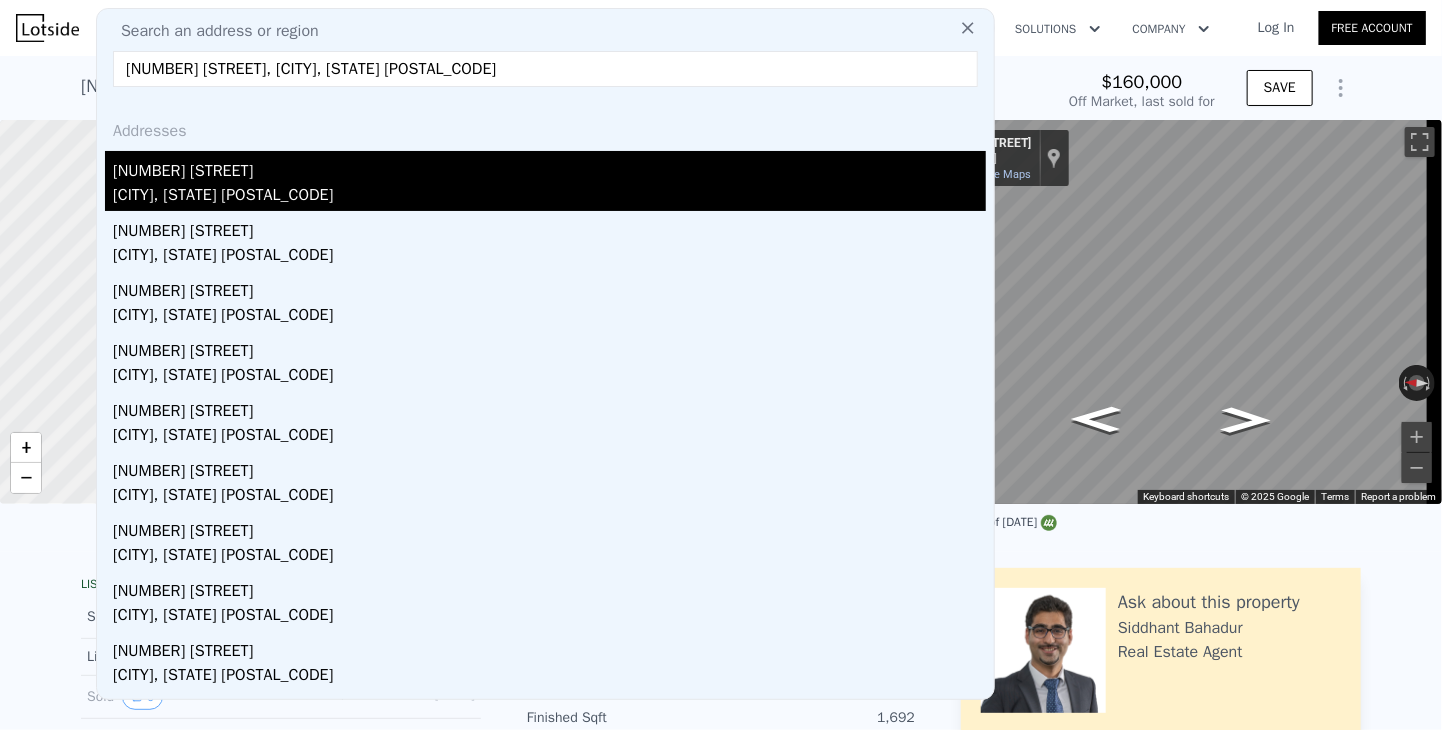 type on "$ 657,000" 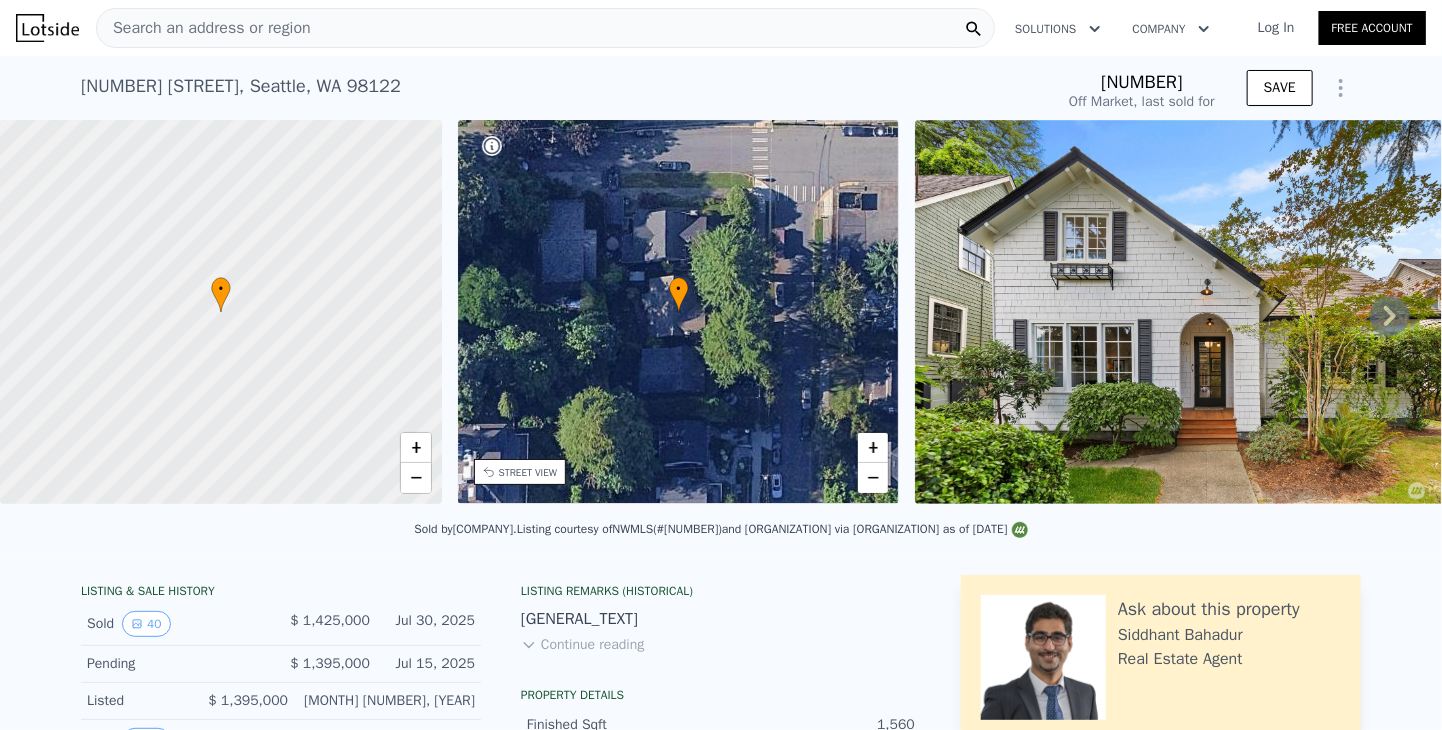 click on "Search an address or region" at bounding box center (204, 28) 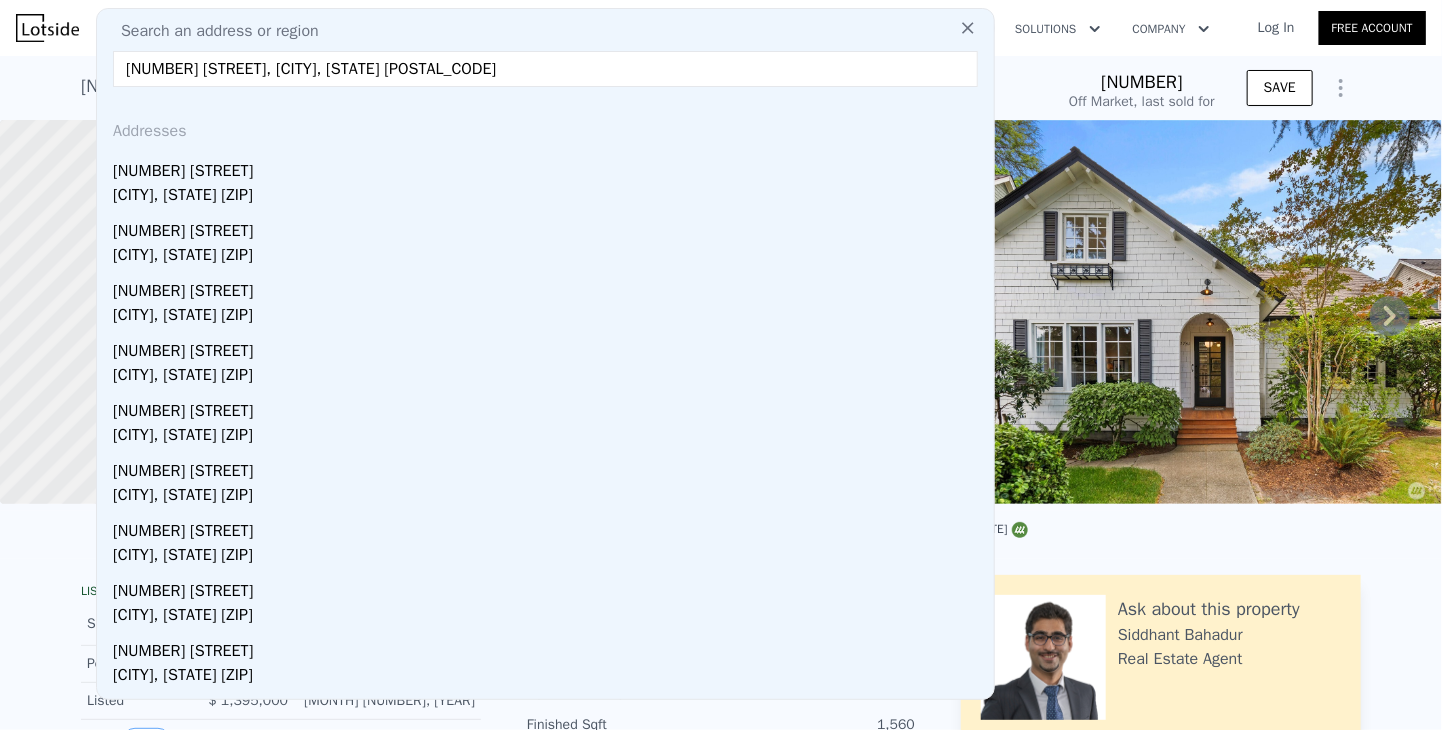 type on "[NUMBER] [STREET], [CITY], [STATE] [POSTAL_CODE]" 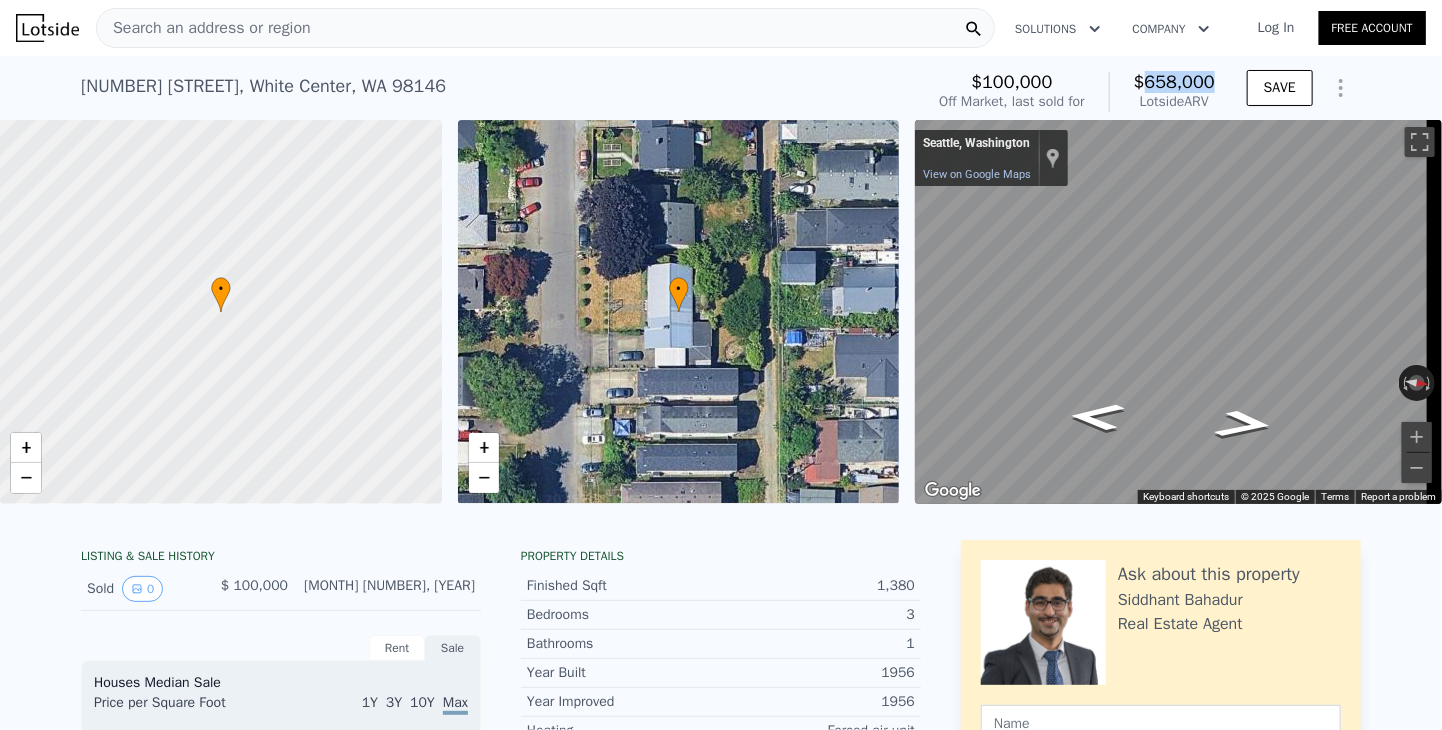 drag, startPoint x: 1142, startPoint y: 78, endPoint x: 1207, endPoint y: 76, distance: 65.03076 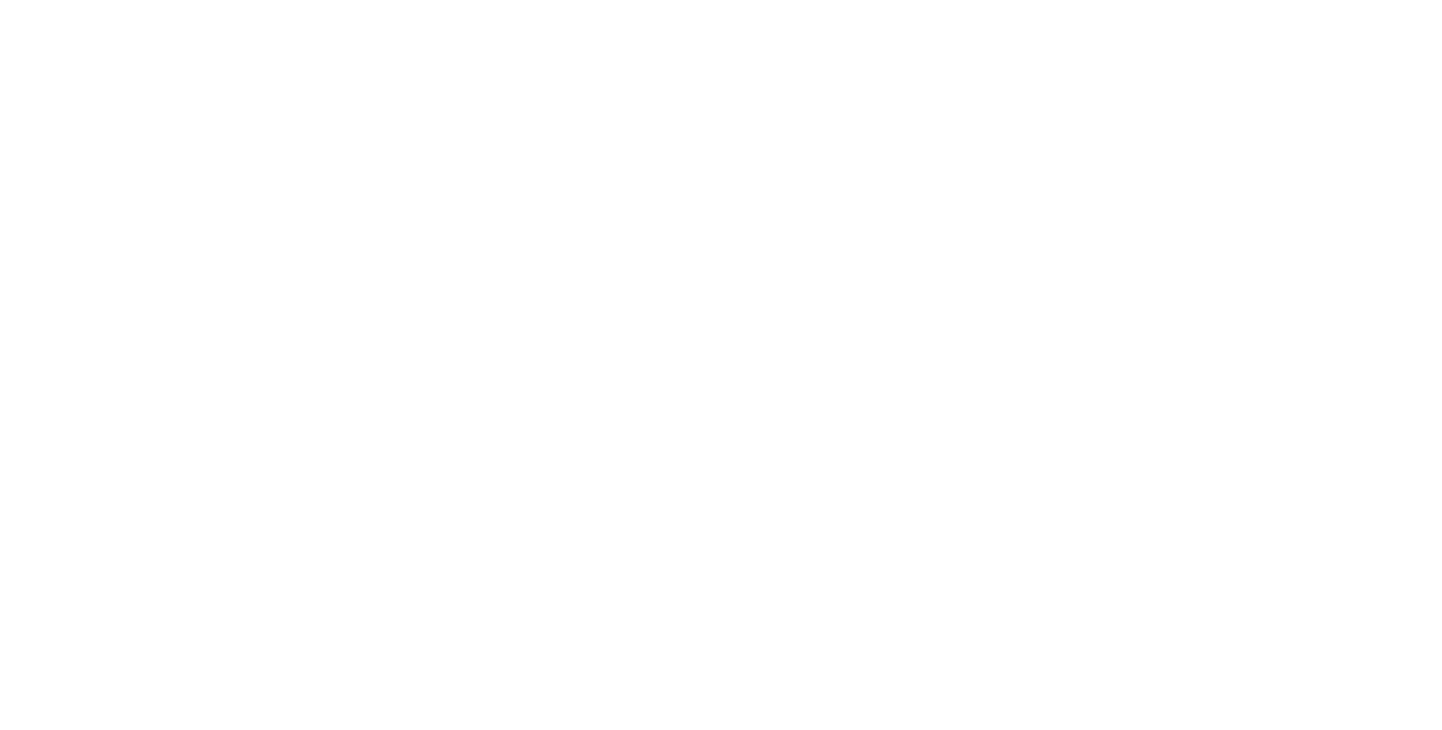scroll, scrollTop: 0, scrollLeft: 0, axis: both 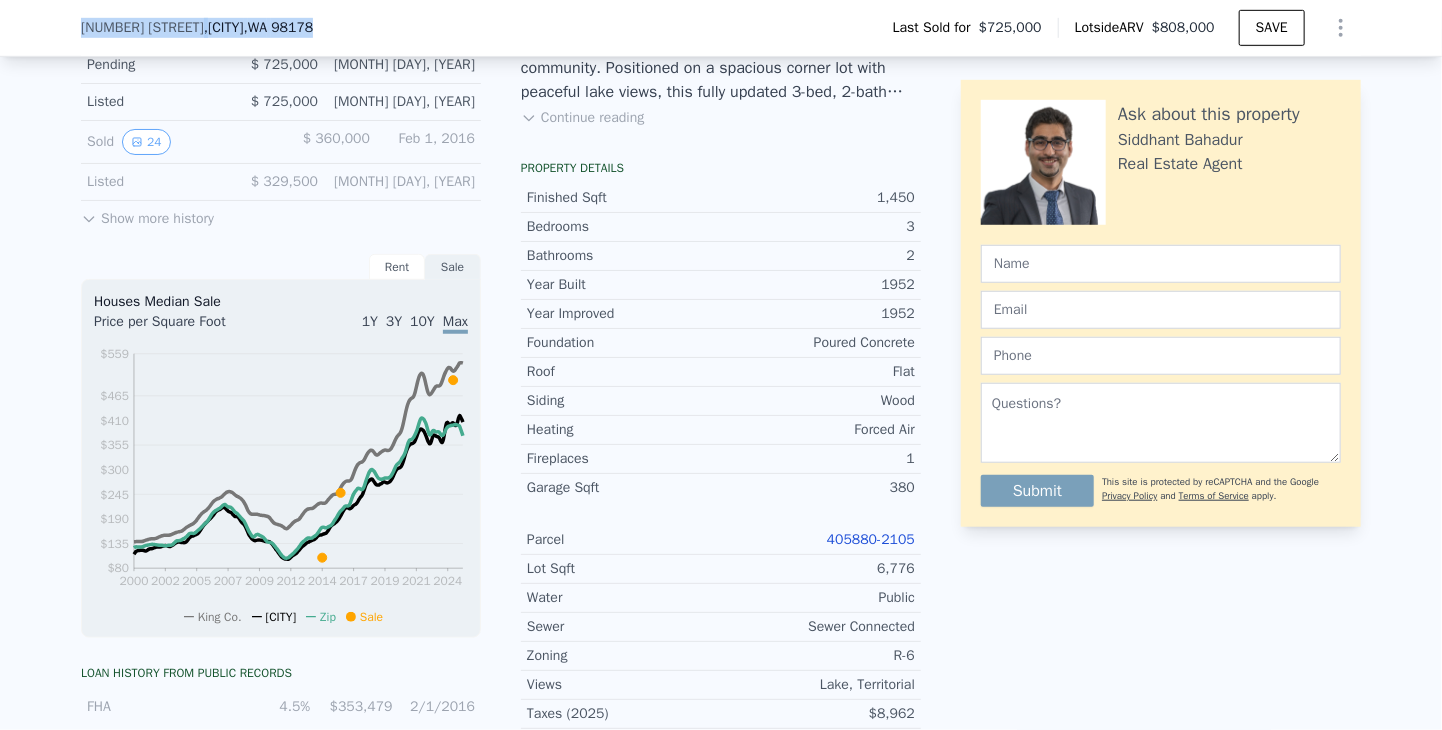 drag, startPoint x: 339, startPoint y: 31, endPoint x: 72, endPoint y: 28, distance: 267.01685 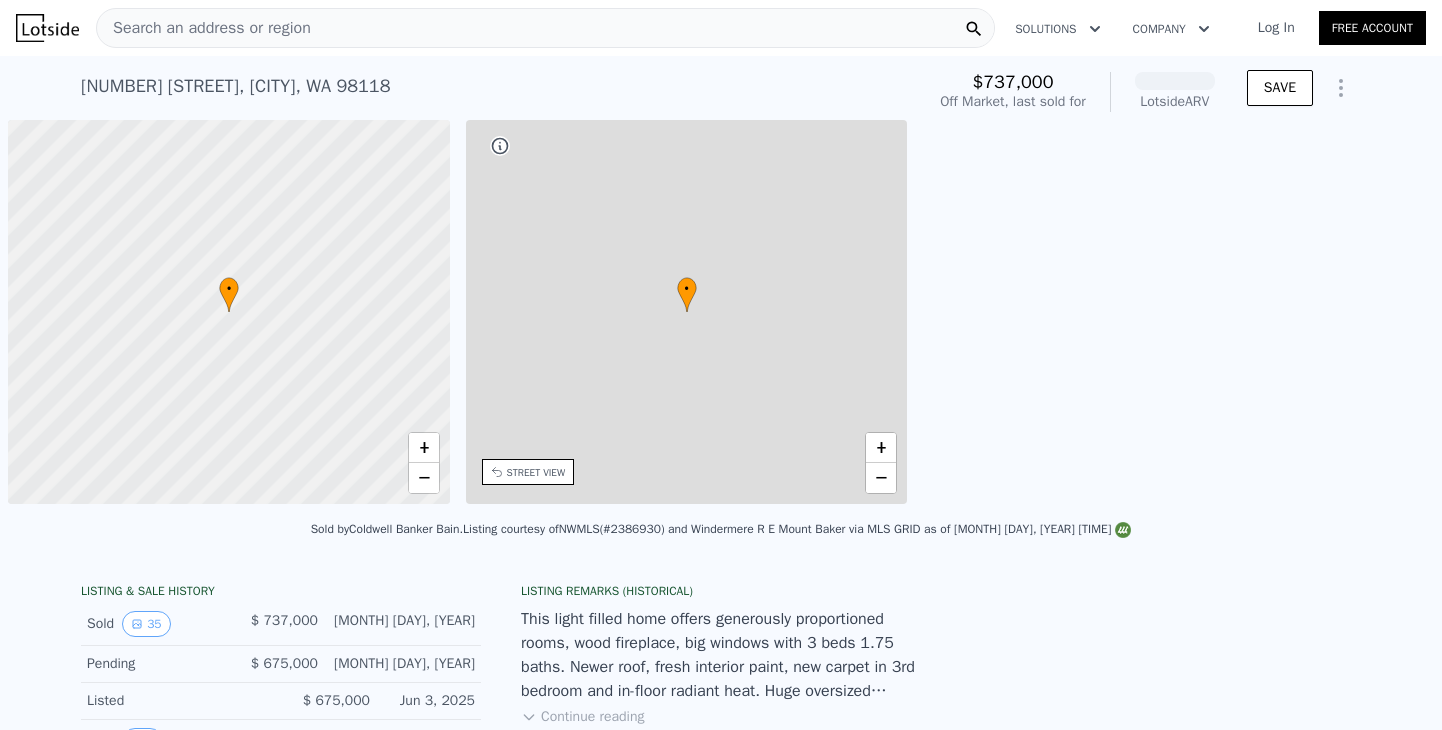 scroll, scrollTop: 0, scrollLeft: 0, axis: both 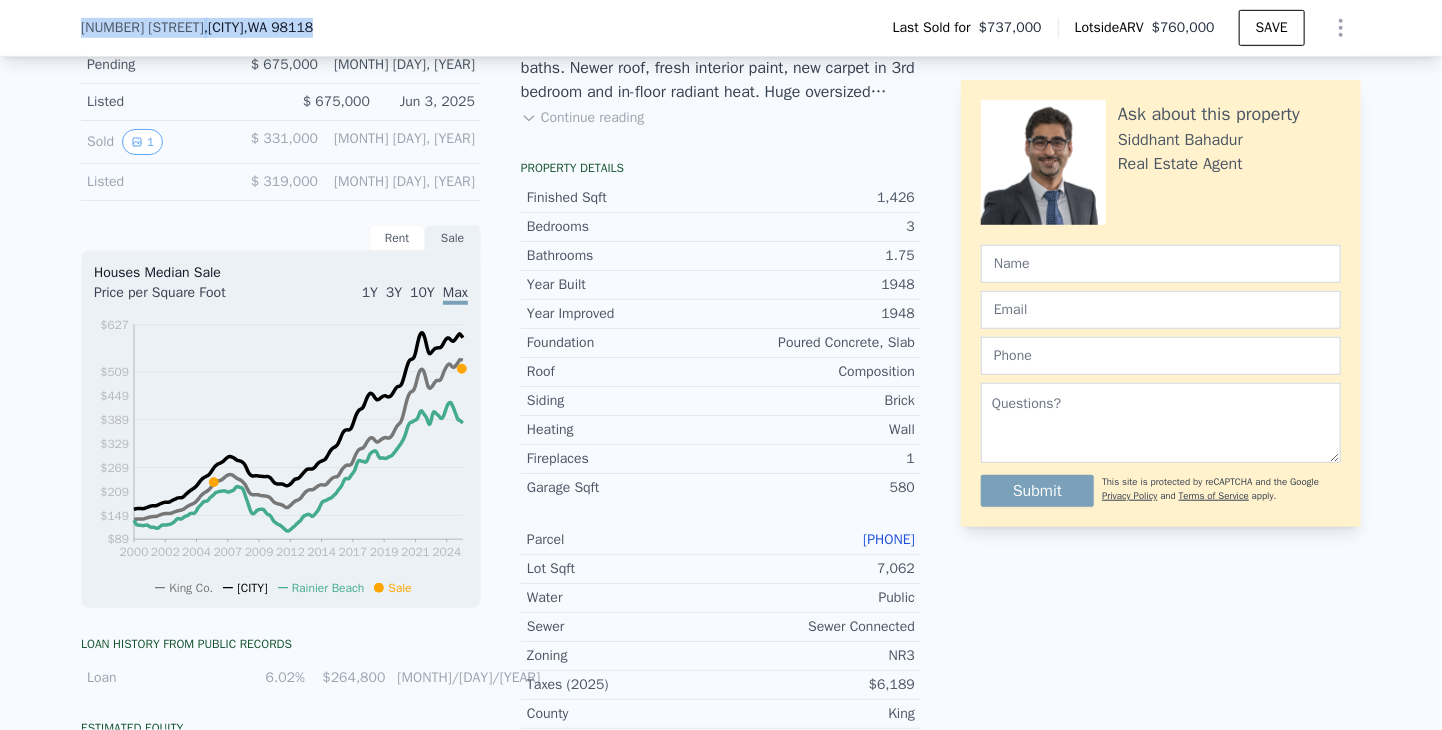 drag, startPoint x: 298, startPoint y: 27, endPoint x: 64, endPoint y: 20, distance: 234.10468 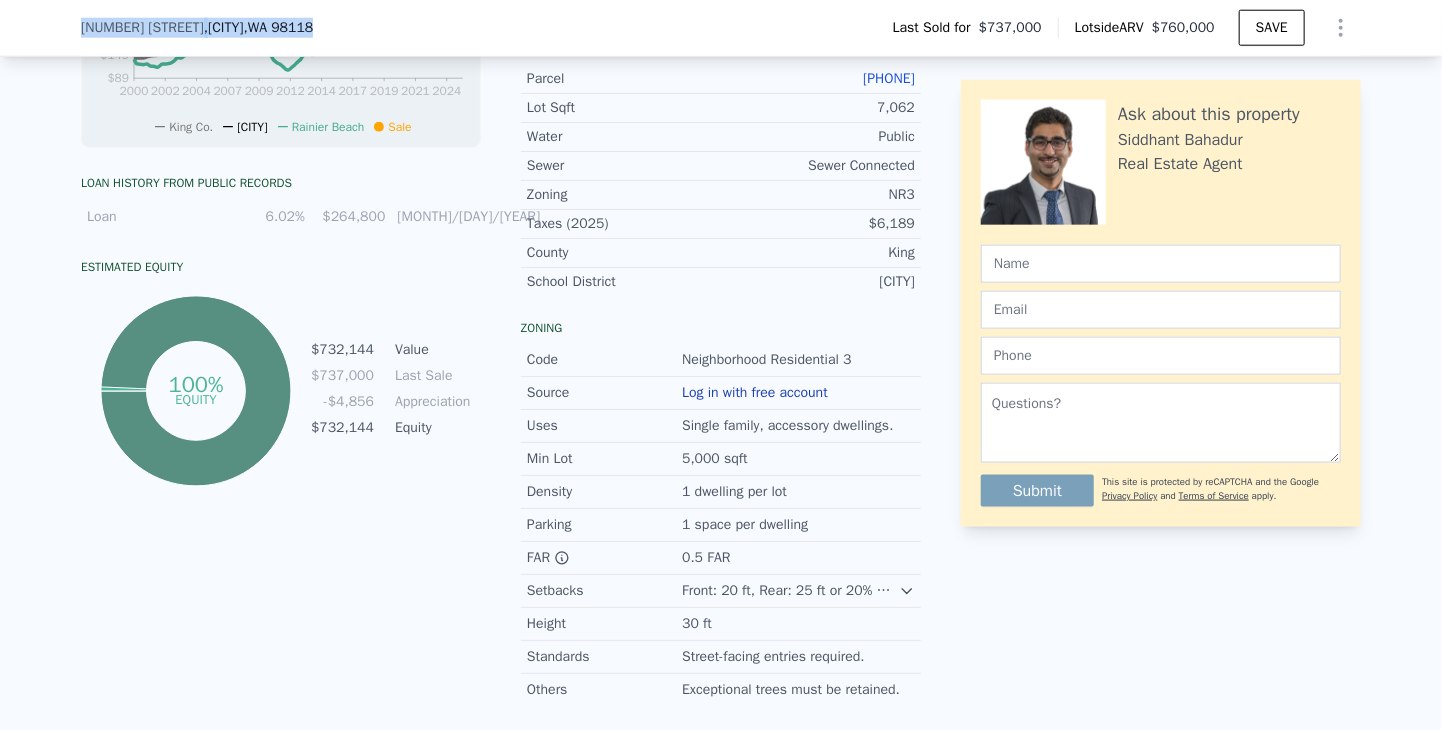 scroll, scrollTop: 1192, scrollLeft: 0, axis: vertical 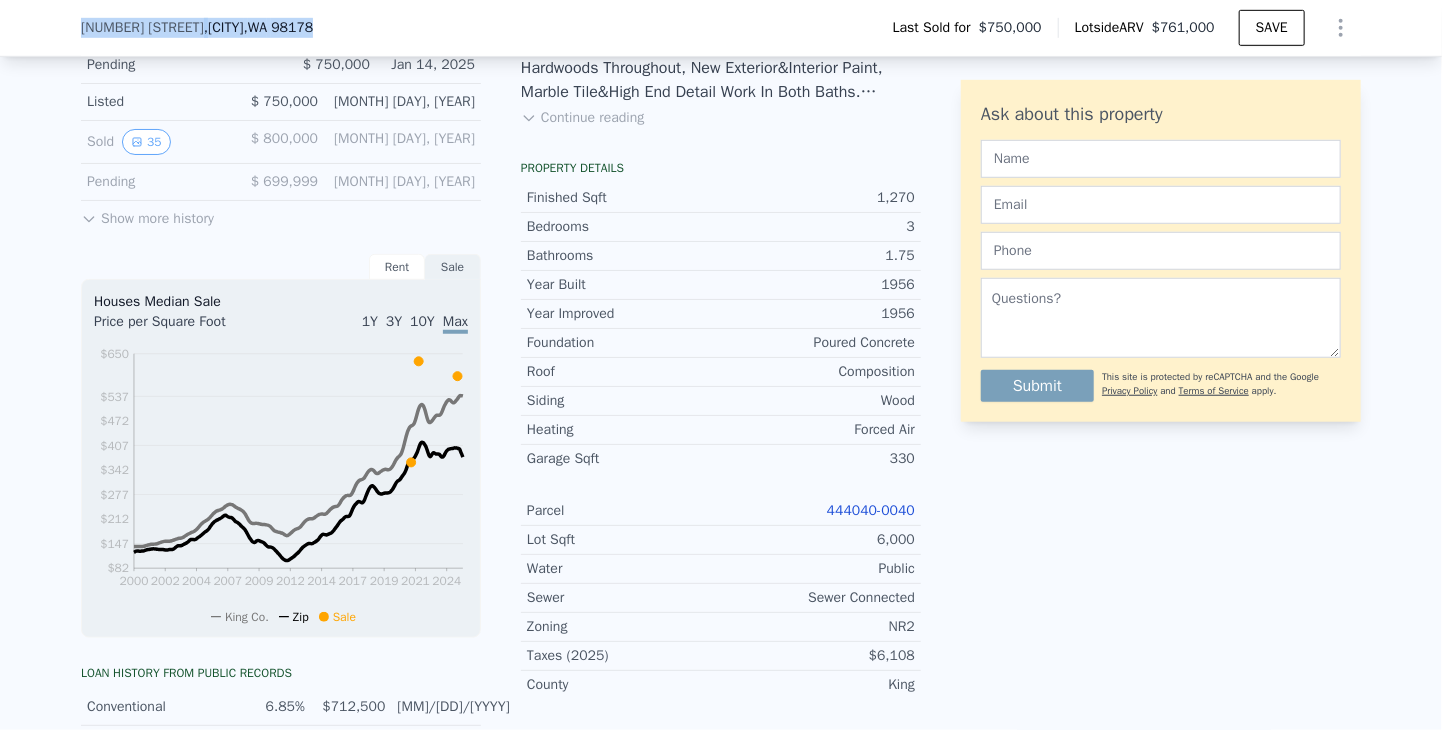 drag, startPoint x: 304, startPoint y: 30, endPoint x: 52, endPoint y: 41, distance: 252.23996 